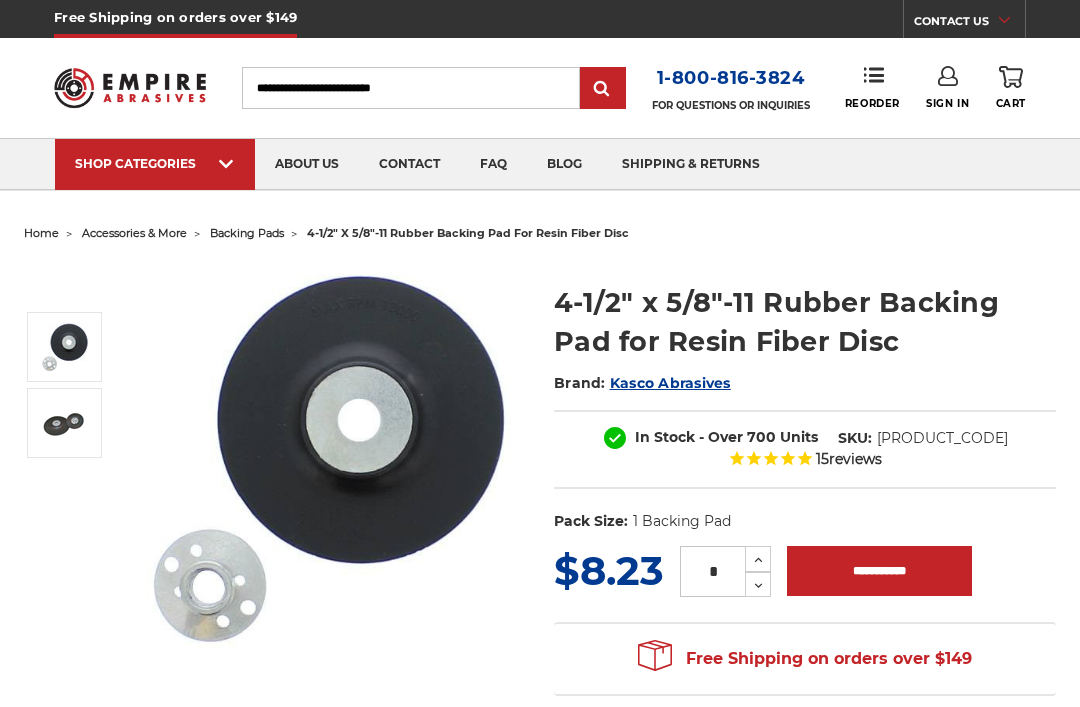 scroll, scrollTop: 0, scrollLeft: 0, axis: both 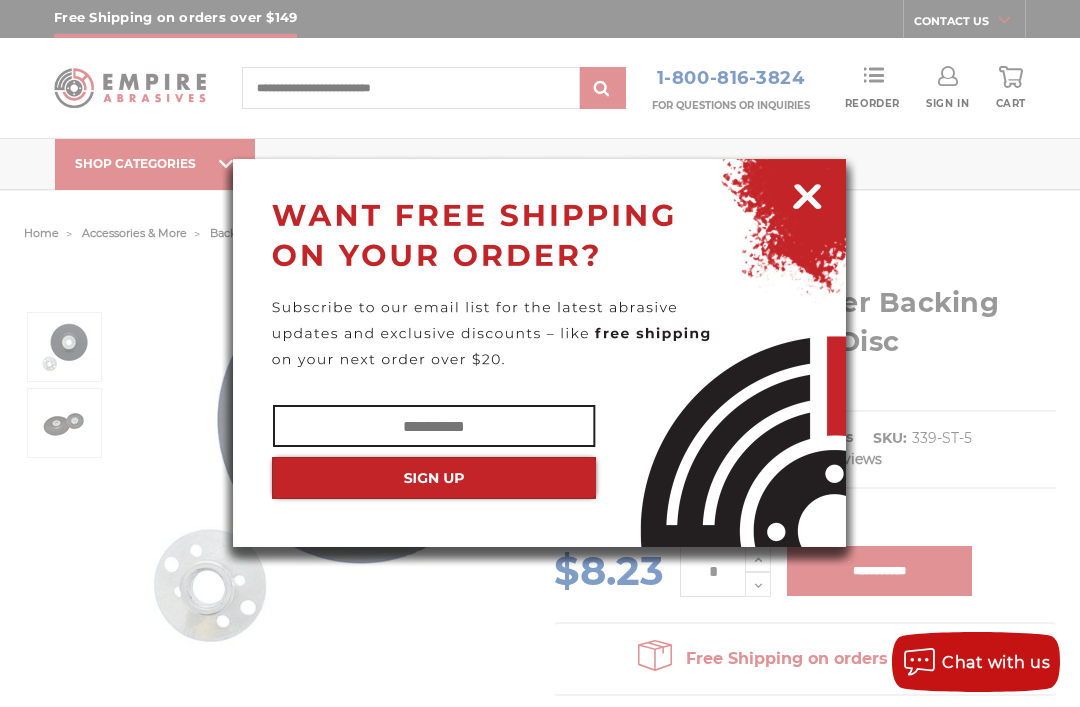 click at bounding box center [807, 193] 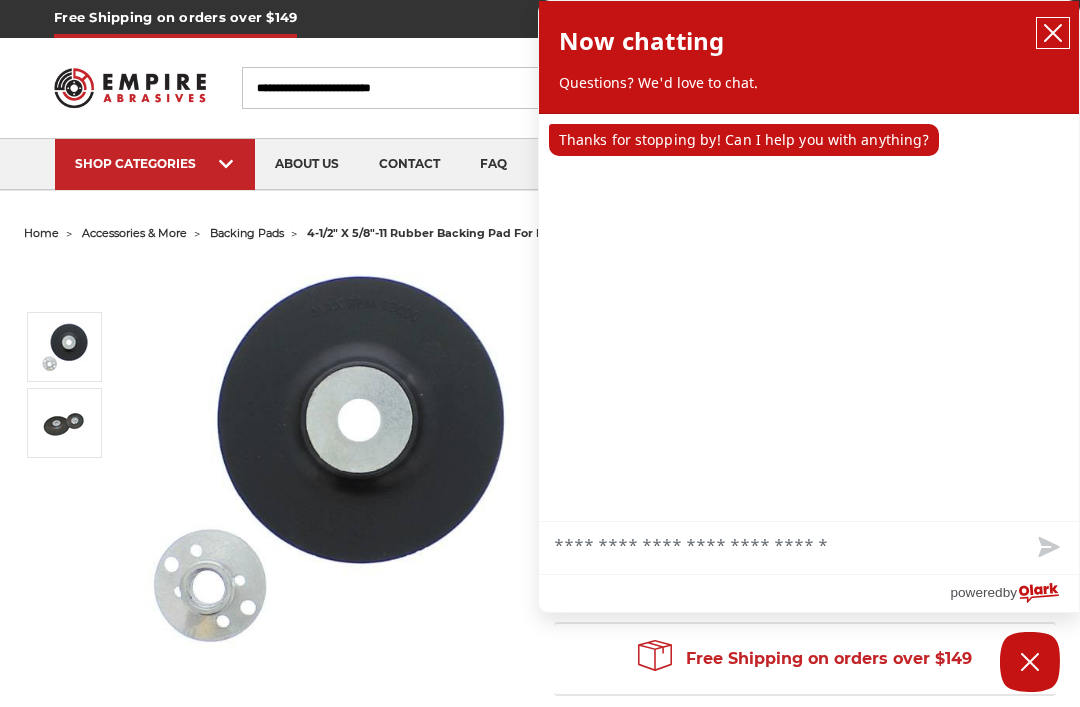 click 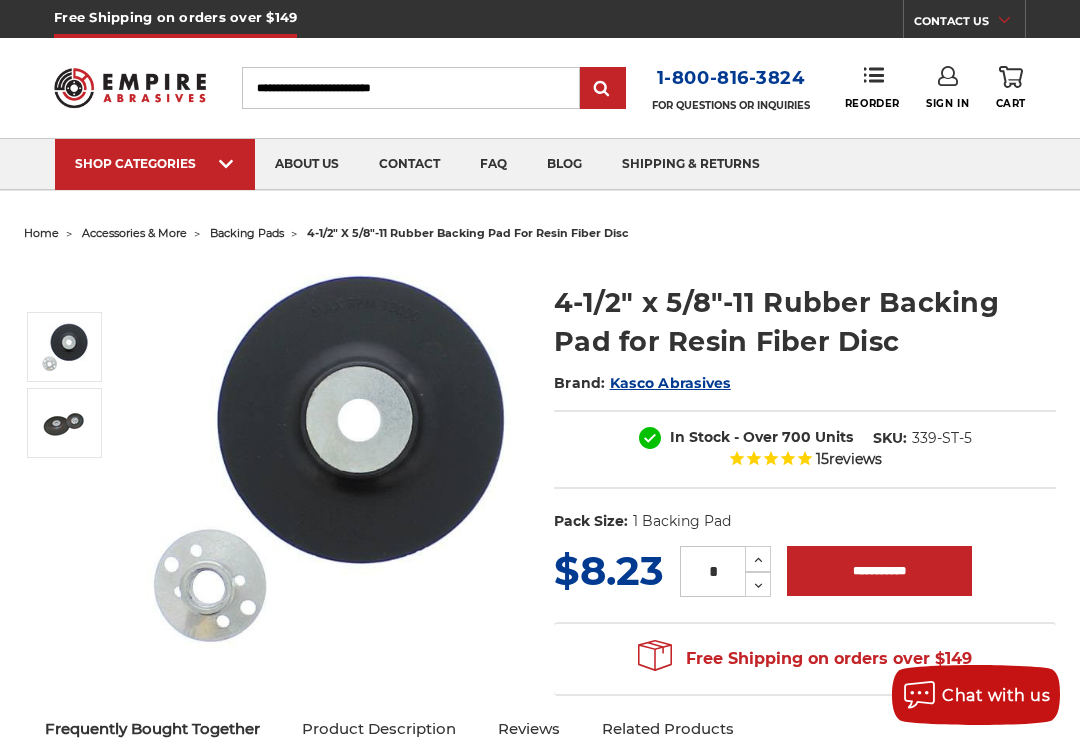 click on "Free Shipping on orders over $149
CONTACT US
Monday - Friday (excluding holidays), 9:00am - 5:00pm EST.
FAQs
Email Us
Shipping & Returns
CALL US" at bounding box center (540, 19) 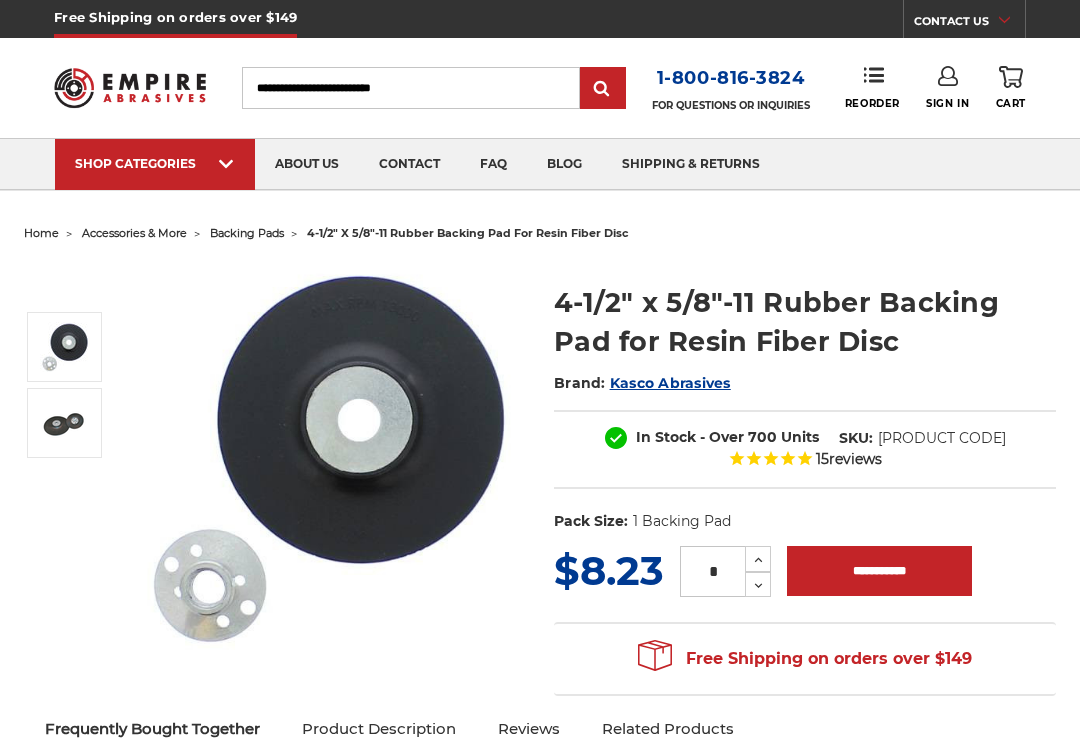 scroll, scrollTop: 0, scrollLeft: 0, axis: both 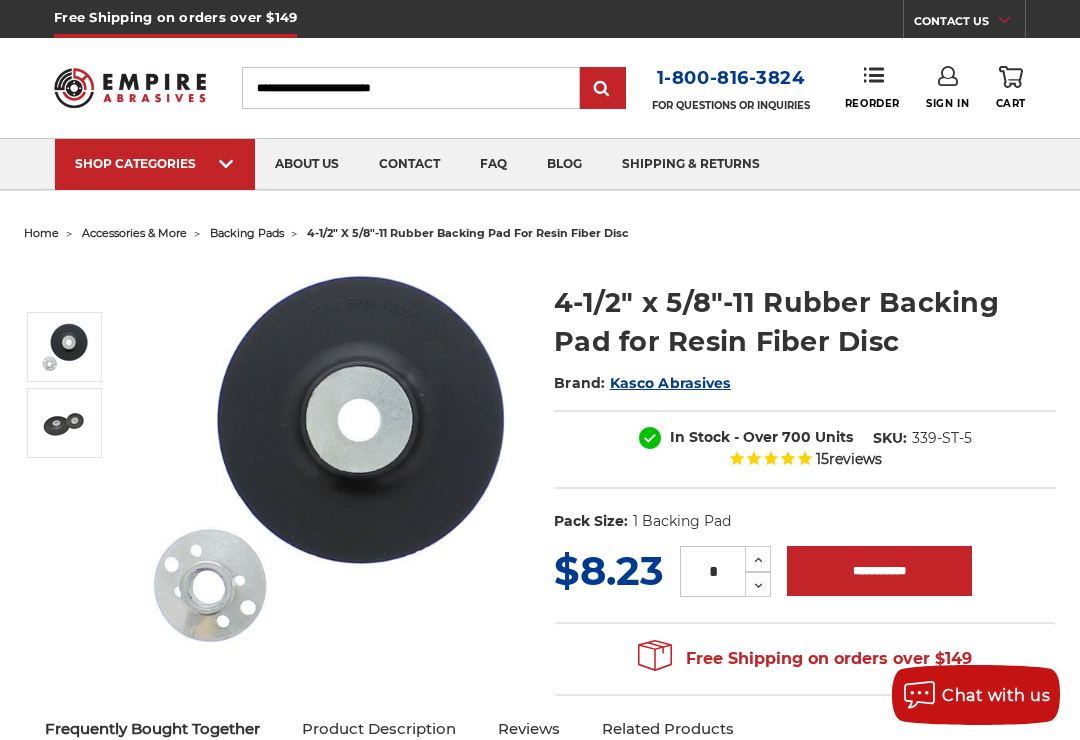 click at bounding box center (330, 457) 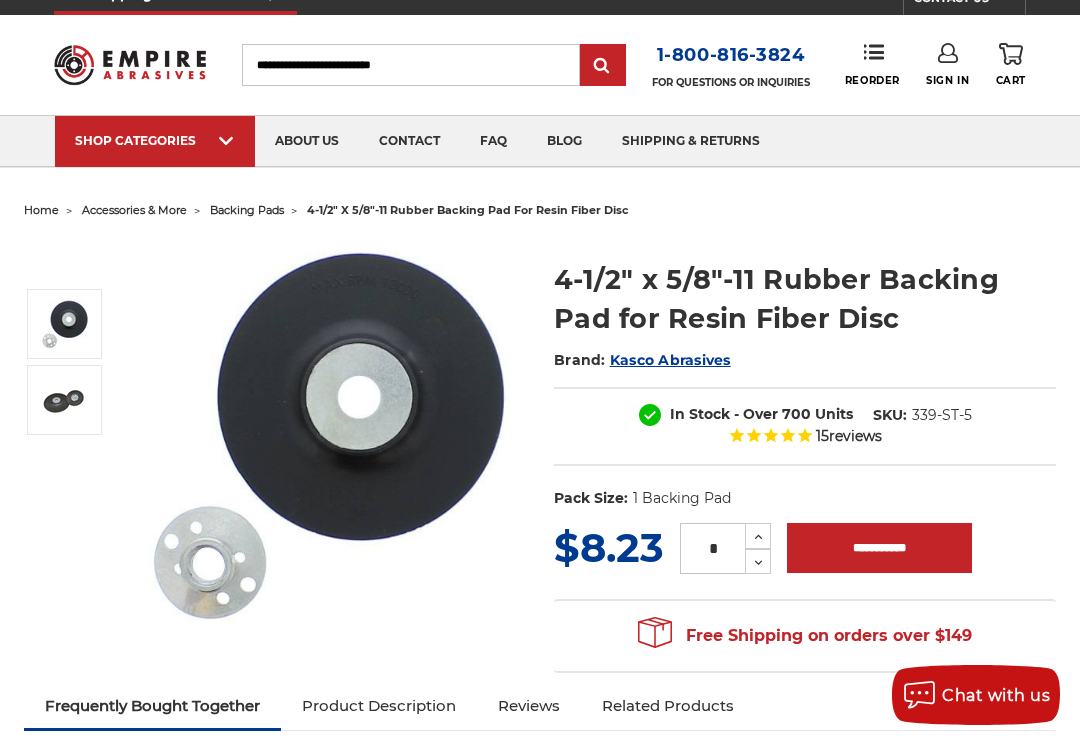 scroll, scrollTop: 0, scrollLeft: 0, axis: both 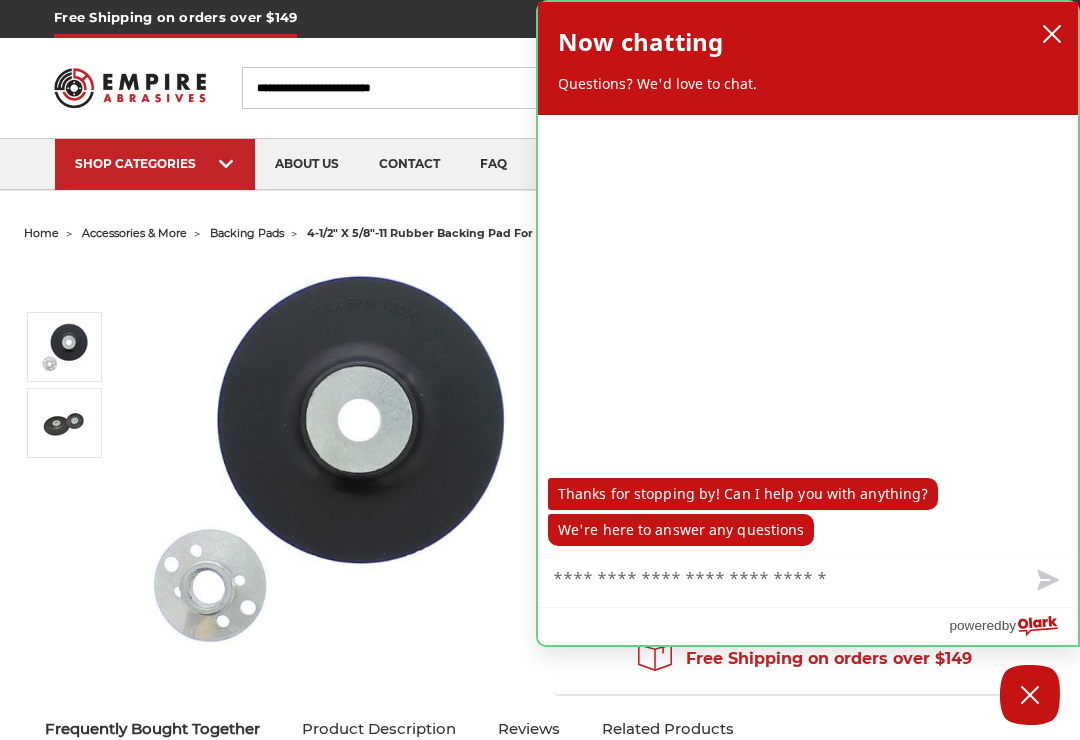 click on "Now chatting Questions? We'd love to chat. agent  sent  Thanks for stopping by! Can I help you with anything? We're here to answer any questions Chat with us powered  by  Olark Logo" at bounding box center (808, 323) 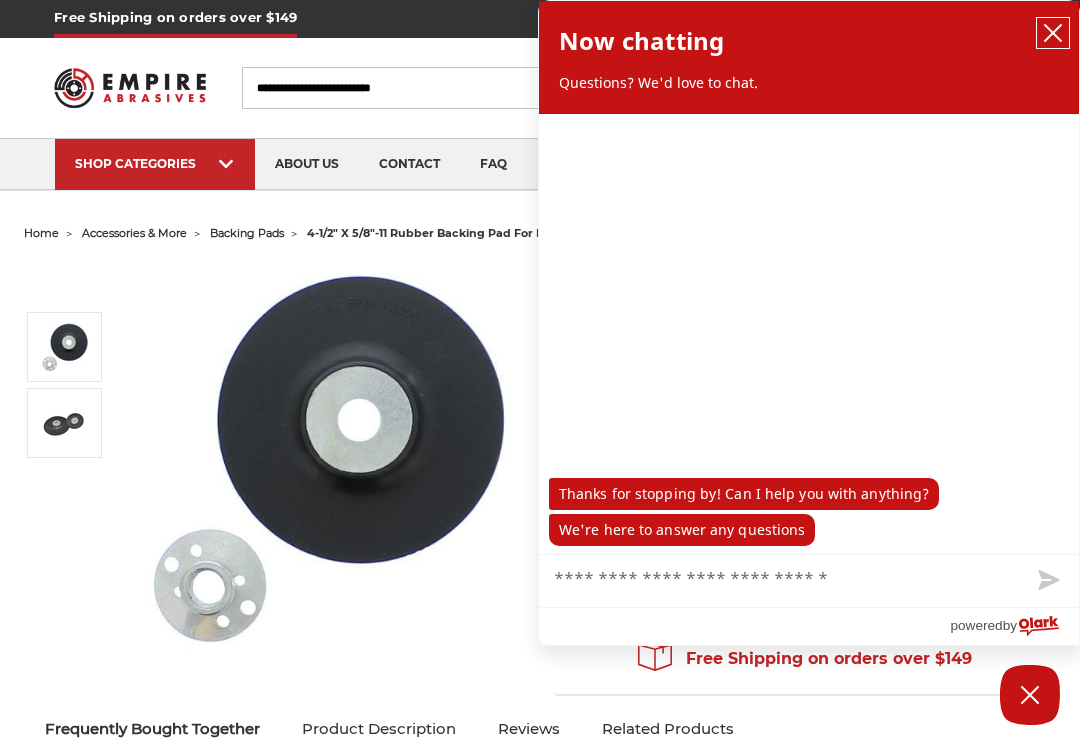click at bounding box center (1053, 33) 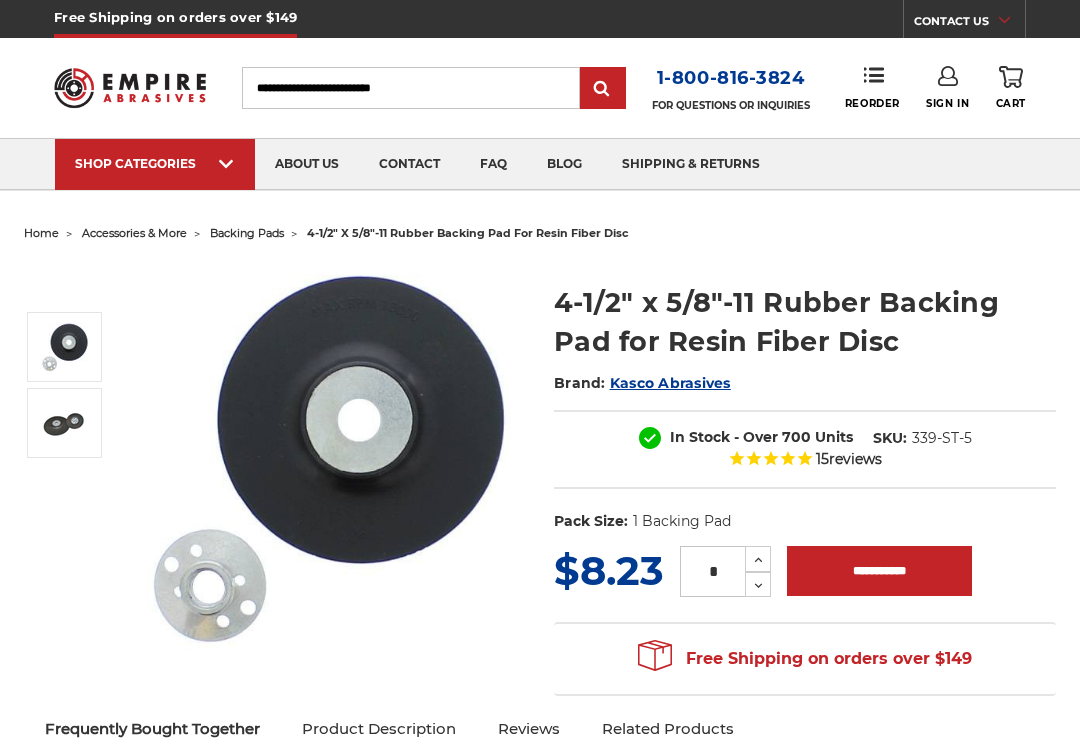 scroll, scrollTop: 0, scrollLeft: 0, axis: both 